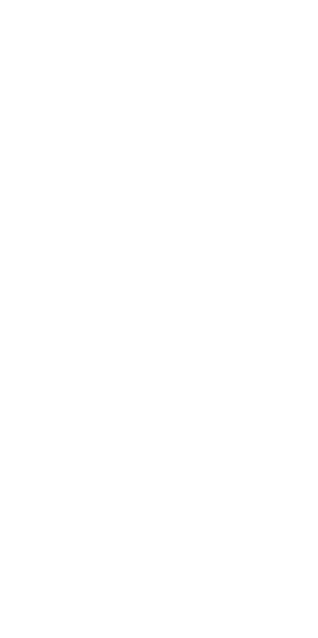 scroll, scrollTop: 0, scrollLeft: 0, axis: both 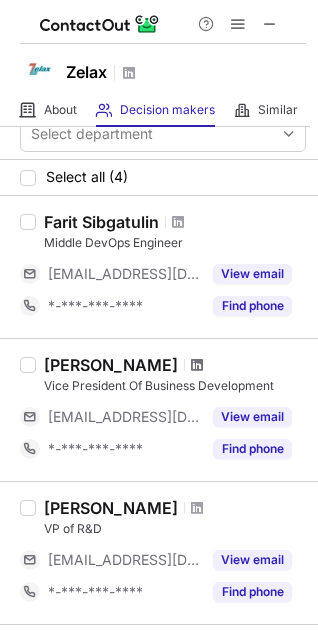 click at bounding box center (197, 365) 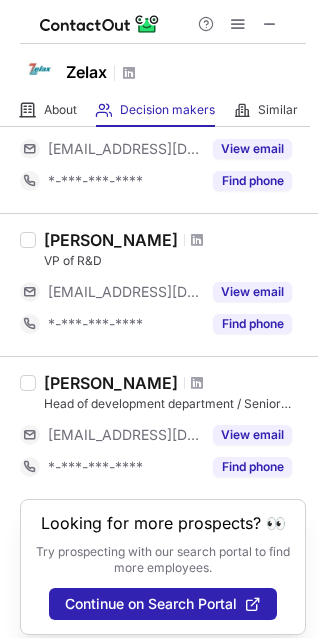 scroll, scrollTop: 319, scrollLeft: 0, axis: vertical 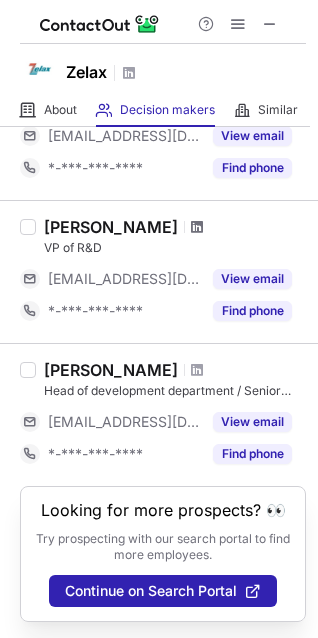 click at bounding box center (197, 227) 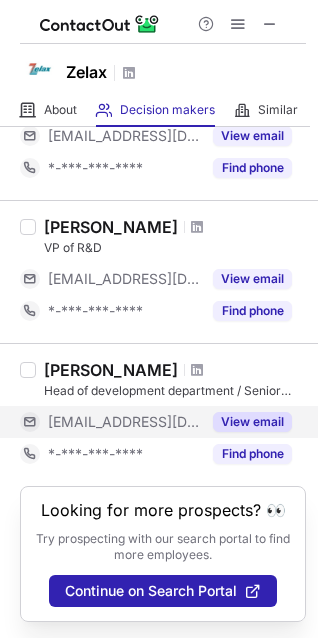 scroll, scrollTop: 19, scrollLeft: 0, axis: vertical 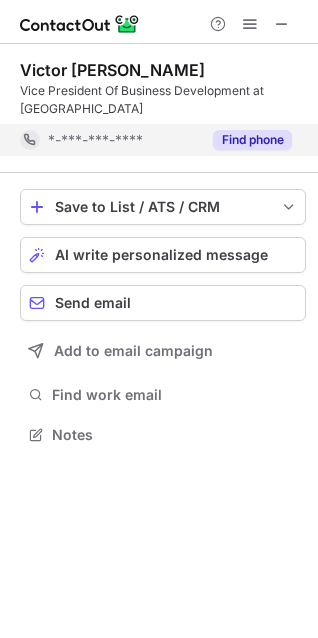 click on "Find phone" at bounding box center [252, 140] 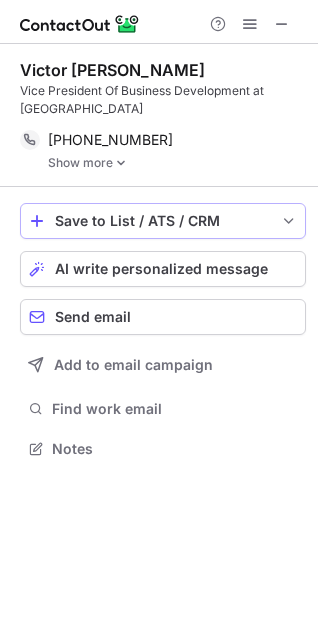 scroll, scrollTop: 10, scrollLeft: 10, axis: both 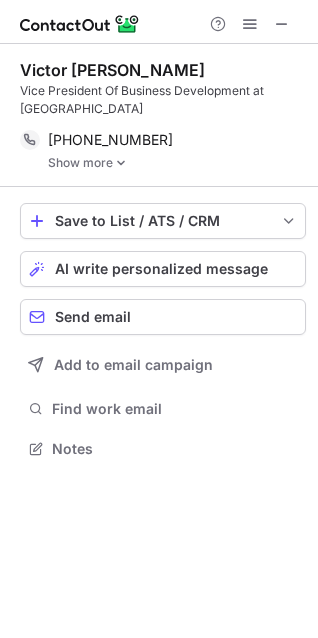 click on "Show more" at bounding box center [177, 163] 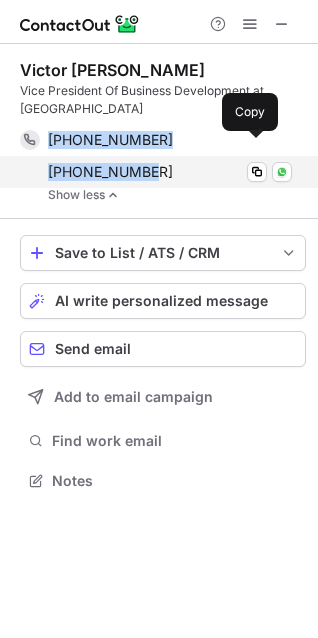 drag, startPoint x: 38, startPoint y: 102, endPoint x: 157, endPoint y: 156, distance: 130.679 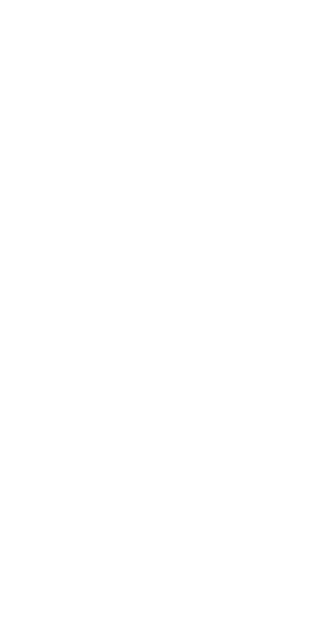 scroll, scrollTop: 0, scrollLeft: 0, axis: both 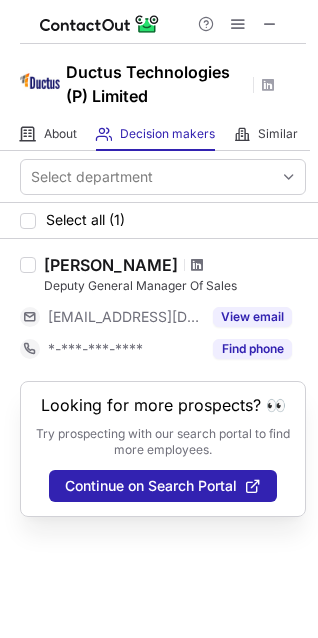 click at bounding box center [197, 265] 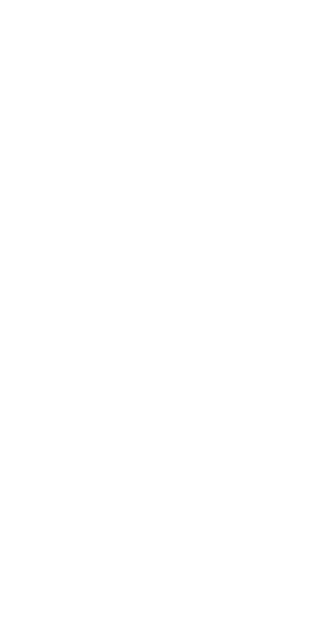 scroll, scrollTop: 0, scrollLeft: 0, axis: both 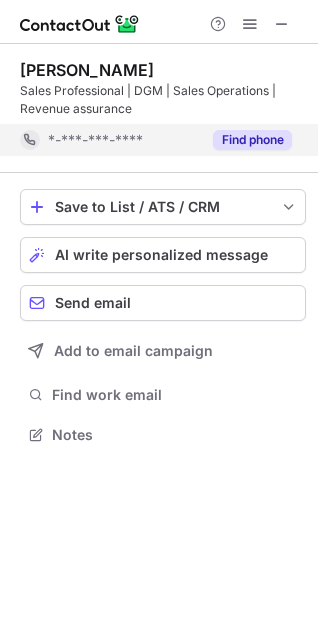 click on "Find phone" at bounding box center [252, 140] 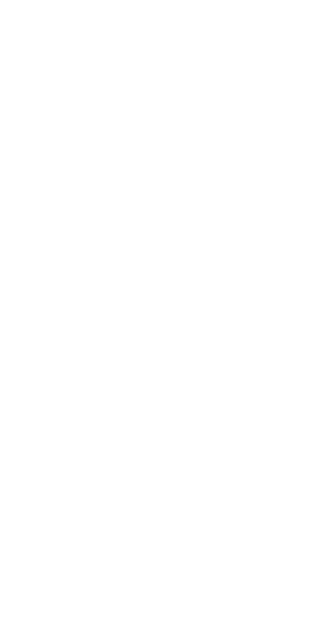scroll, scrollTop: 0, scrollLeft: 0, axis: both 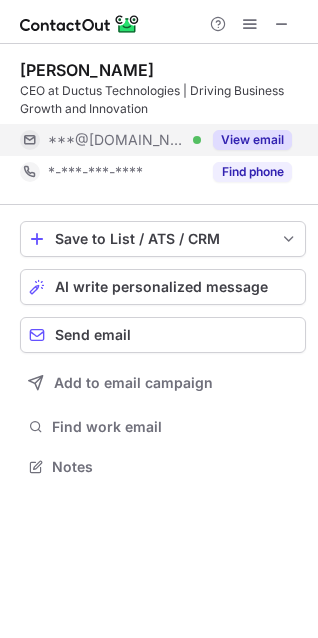 click on "View email" at bounding box center (252, 140) 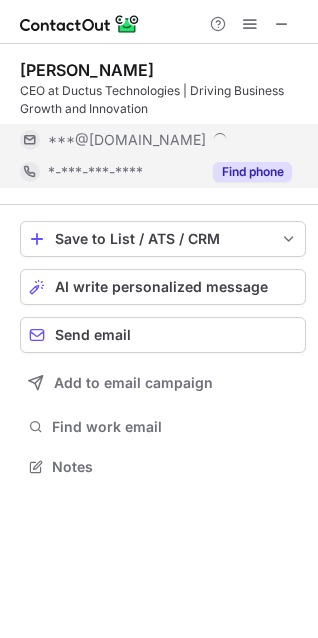 click on "Find phone" at bounding box center (252, 172) 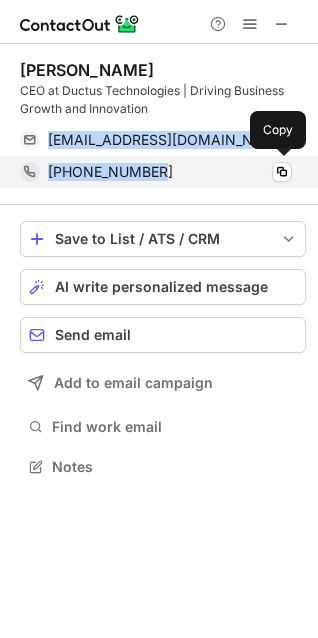 drag, startPoint x: 21, startPoint y: 126, endPoint x: 163, endPoint y: 183, distance: 153.01308 